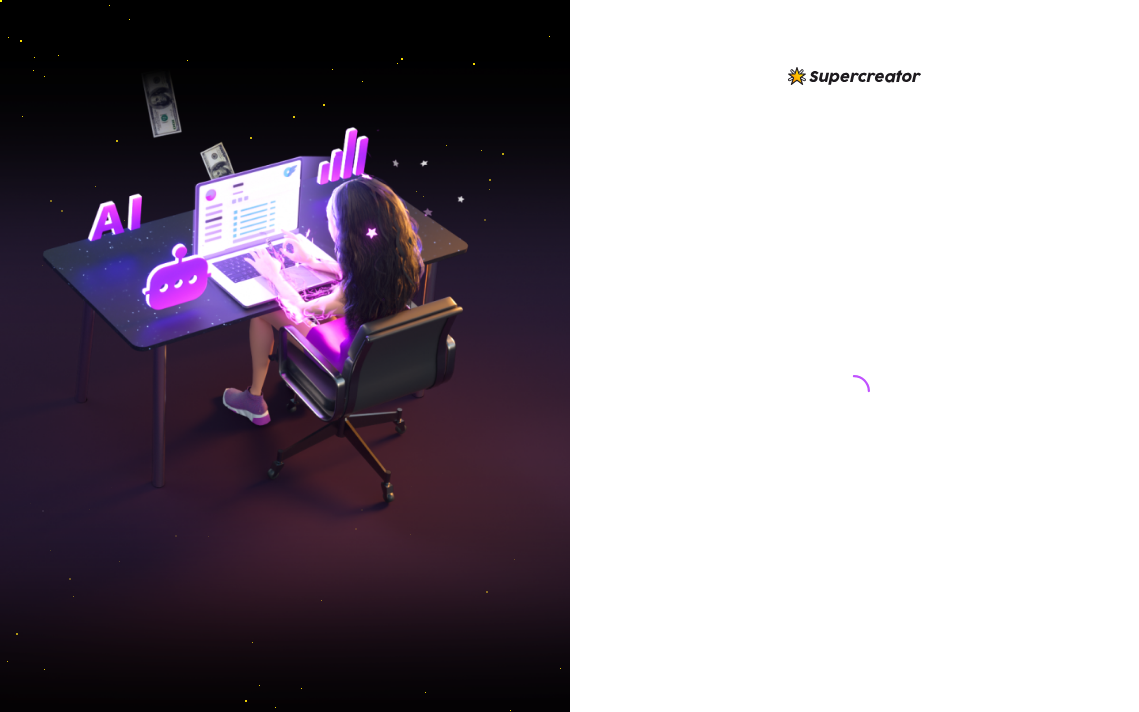 scroll, scrollTop: 0, scrollLeft: 0, axis: both 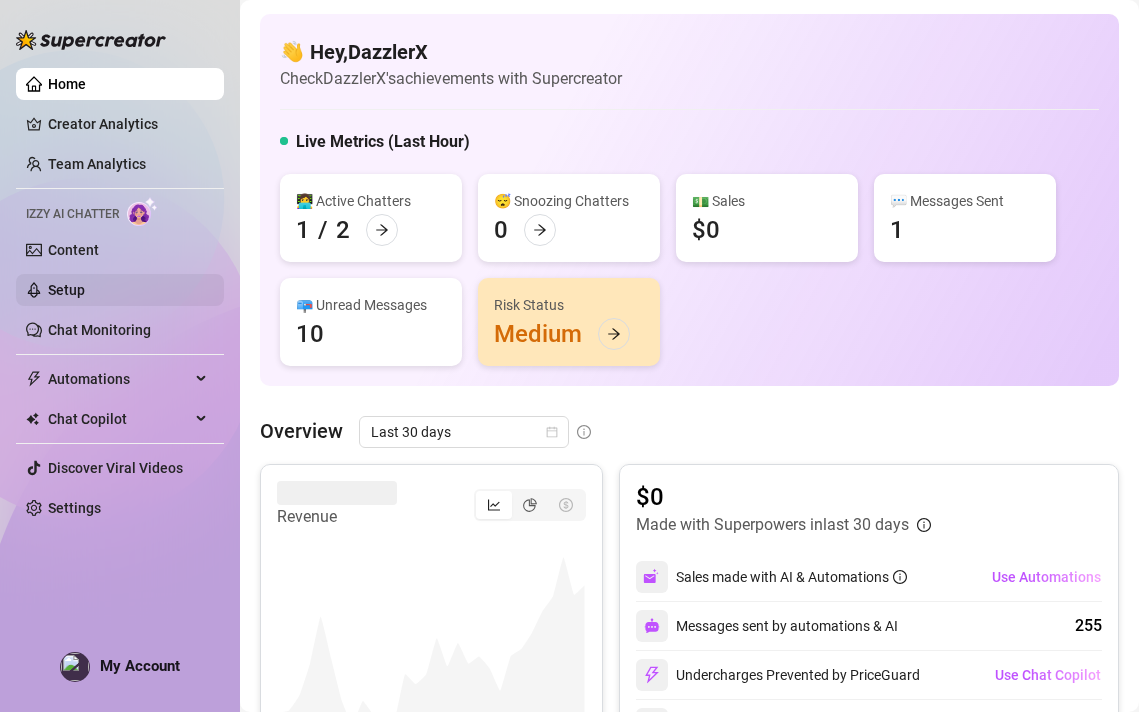 click on "Setup" at bounding box center [66, 290] 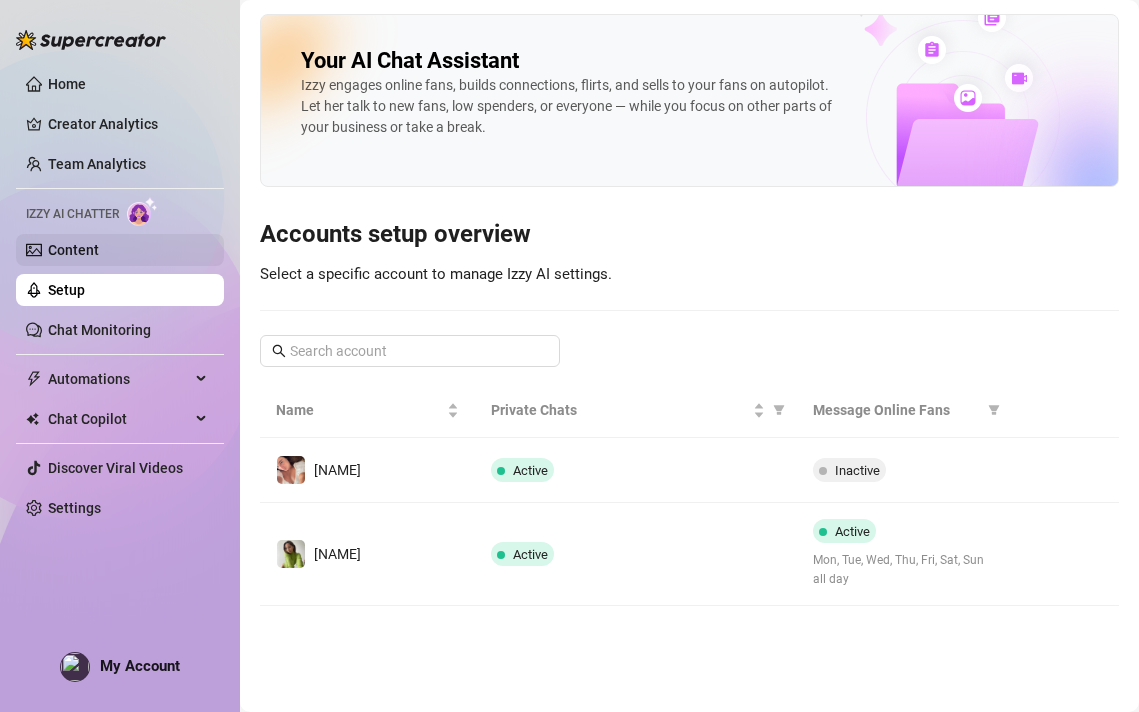 click on "Content" at bounding box center [73, 250] 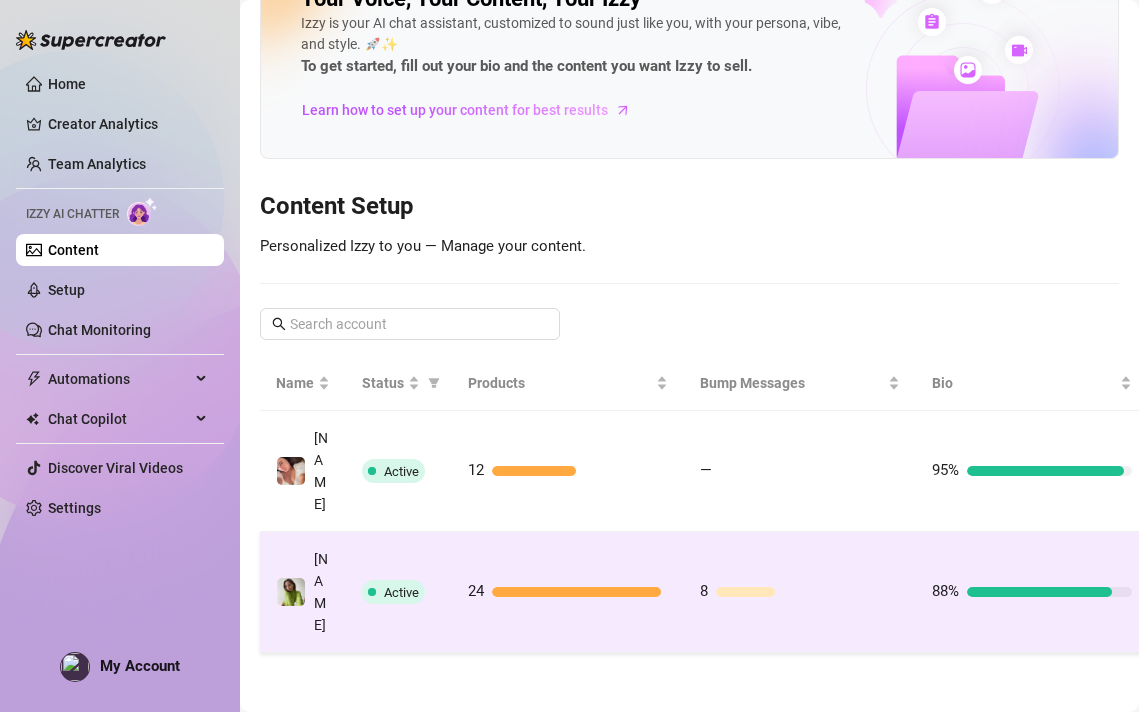 scroll, scrollTop: 62, scrollLeft: 70, axis: both 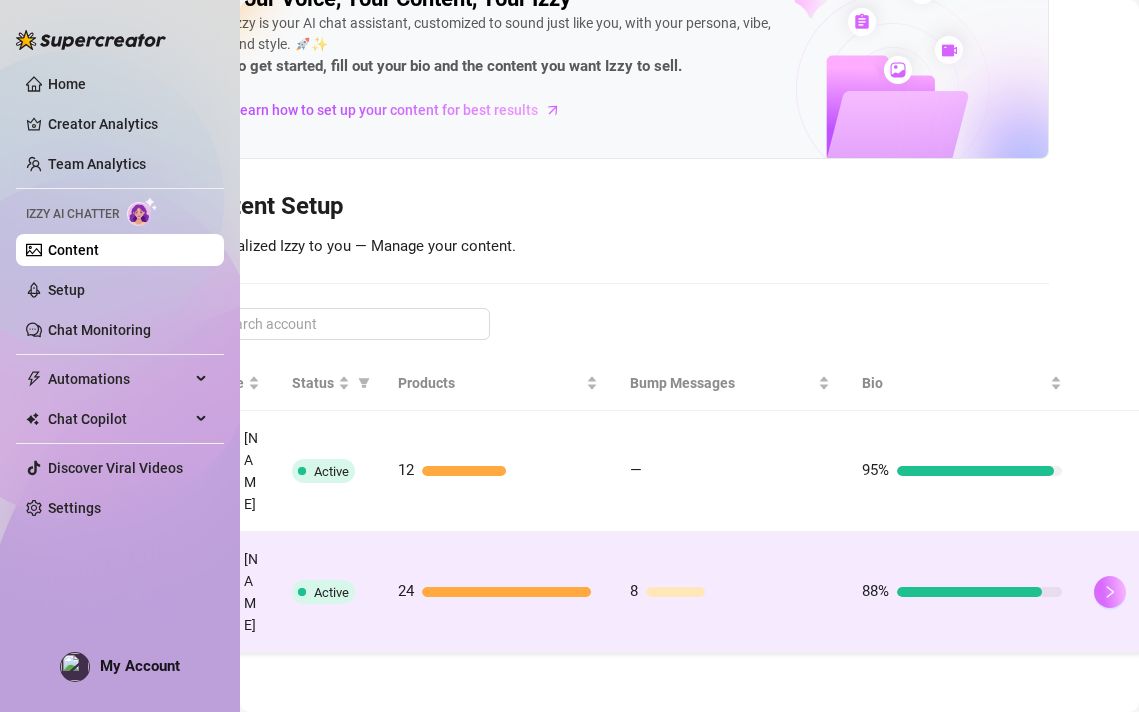 click at bounding box center (1110, 592) 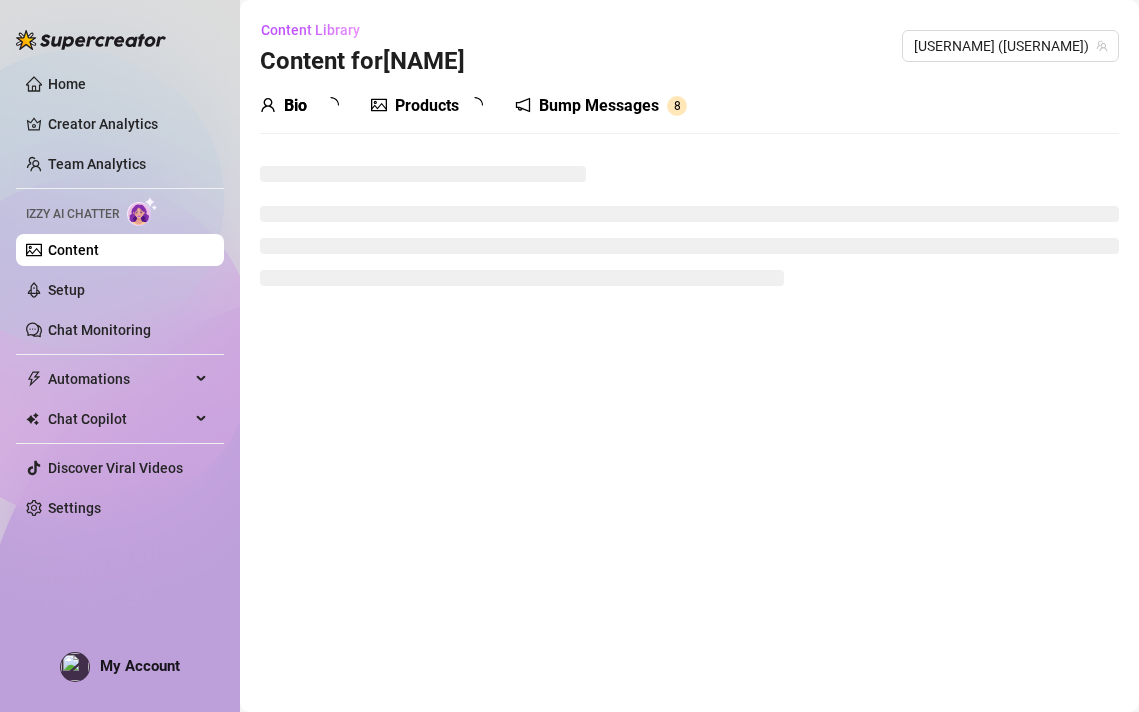 scroll, scrollTop: 0, scrollLeft: 0, axis: both 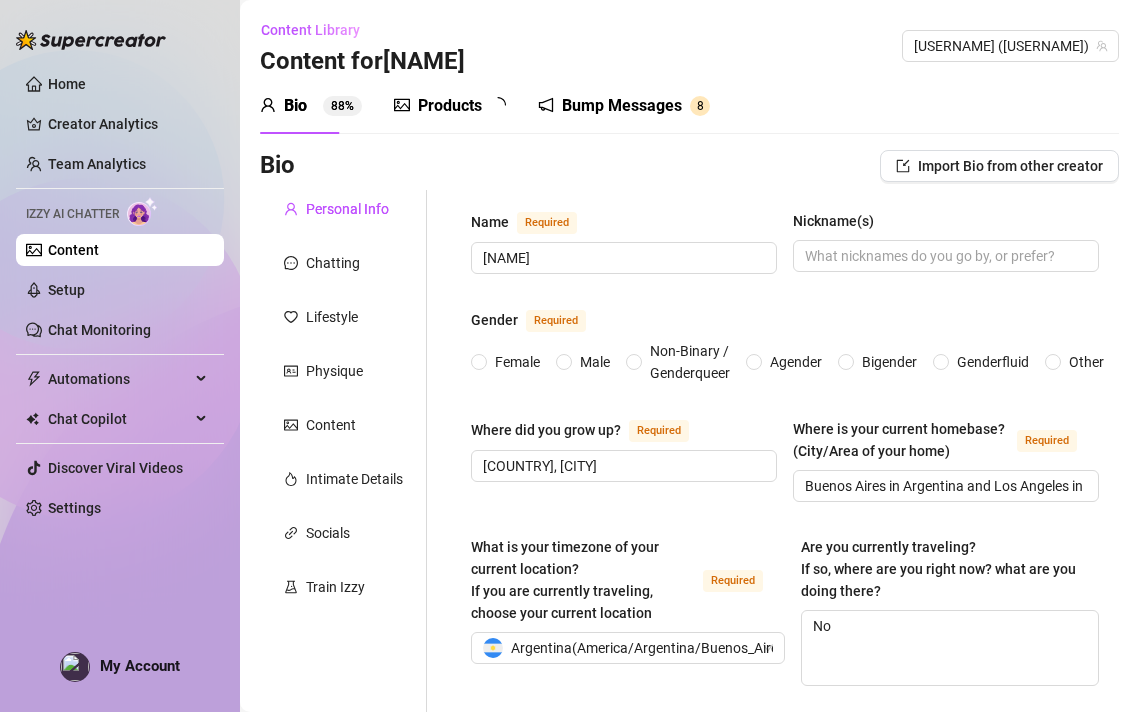 type 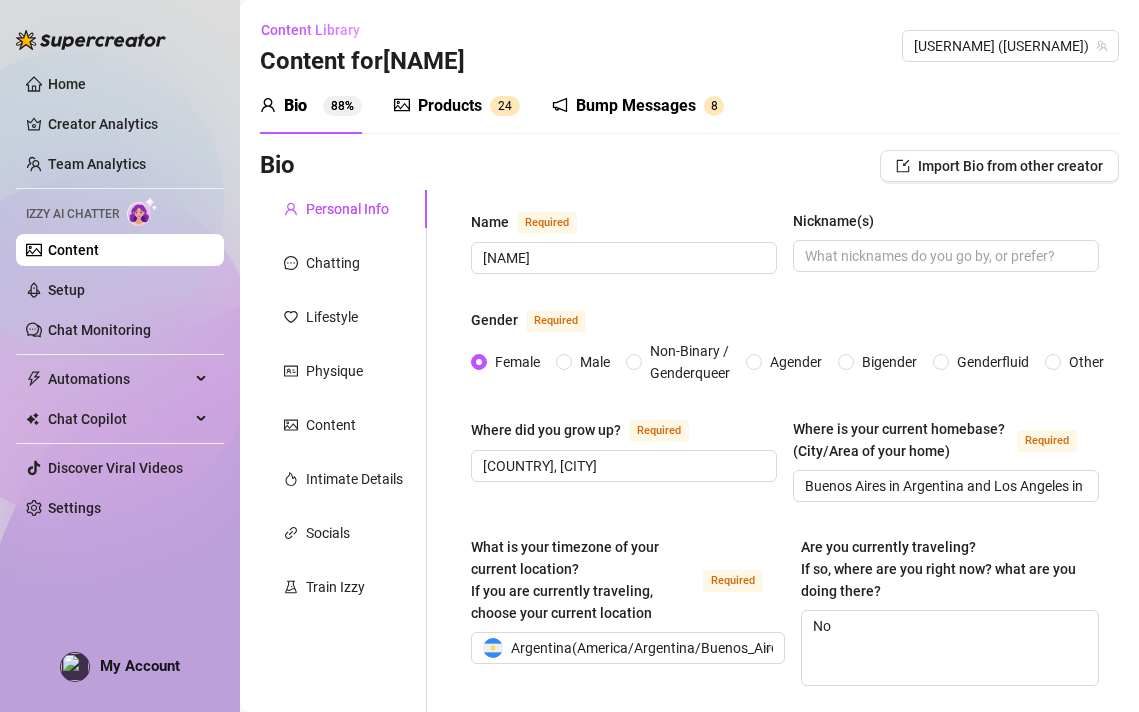 type 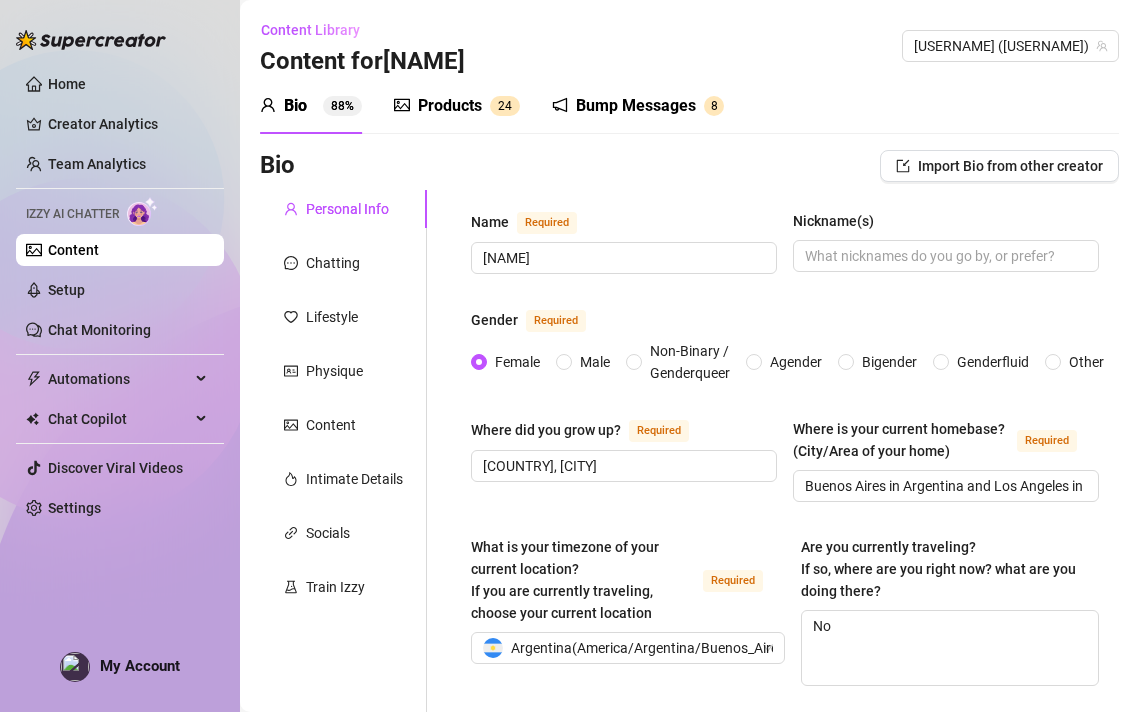 type on "June 24th, 2006" 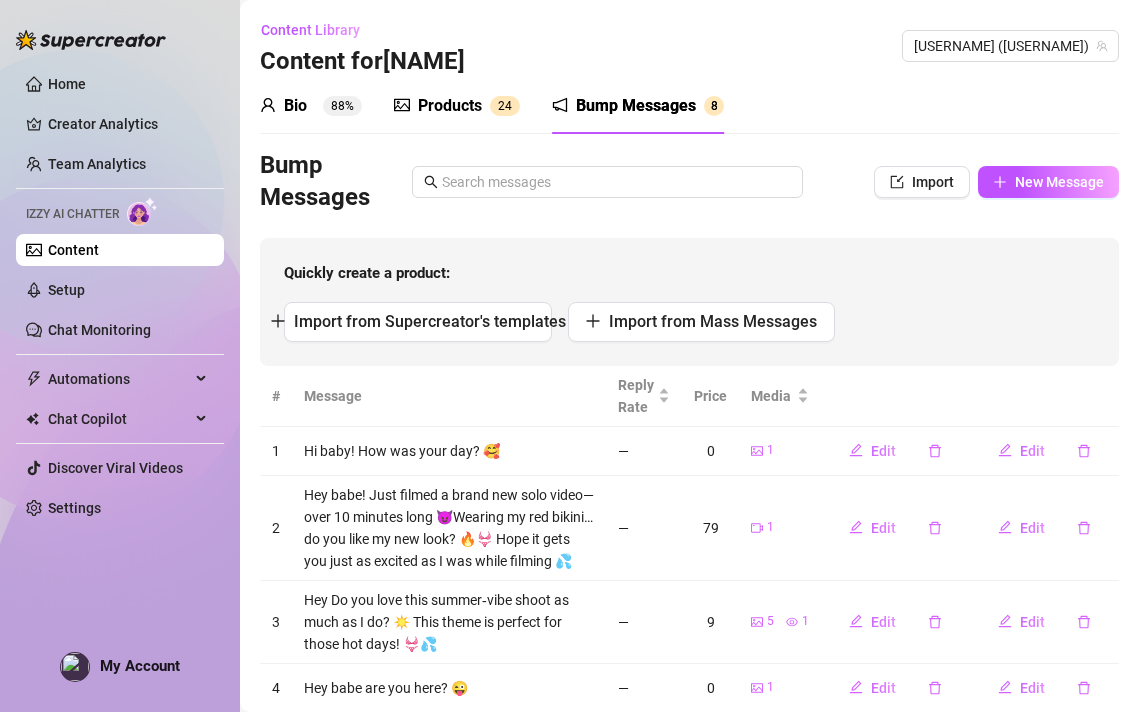 type 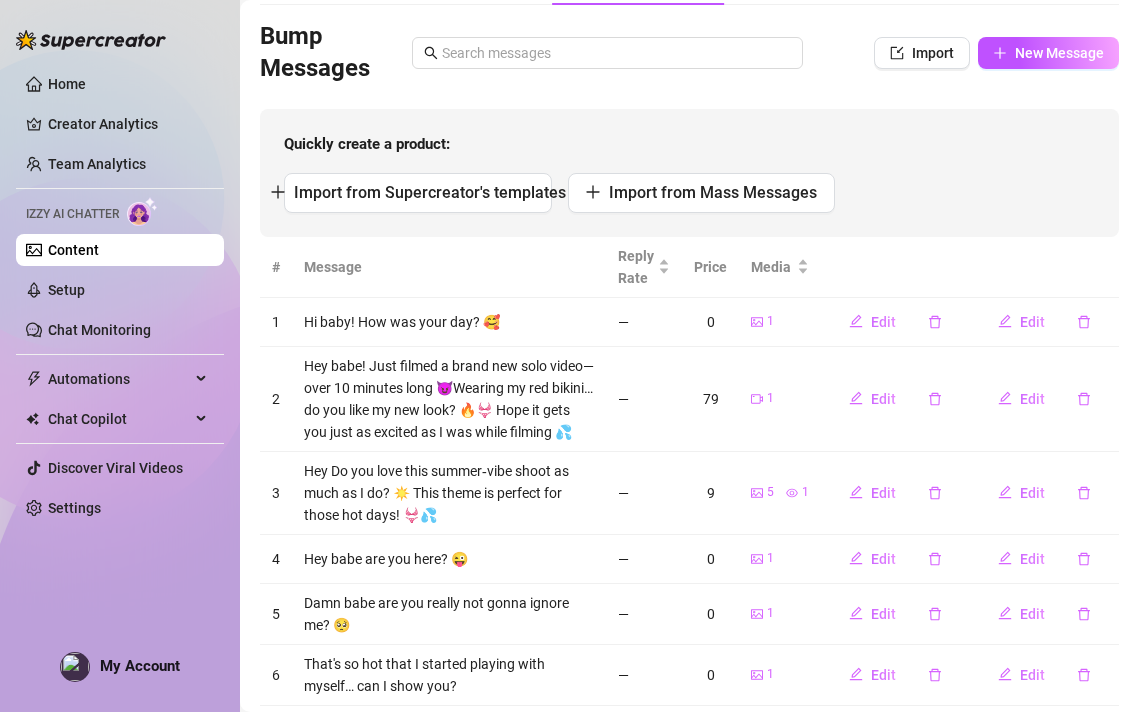 scroll, scrollTop: 131, scrollLeft: 0, axis: vertical 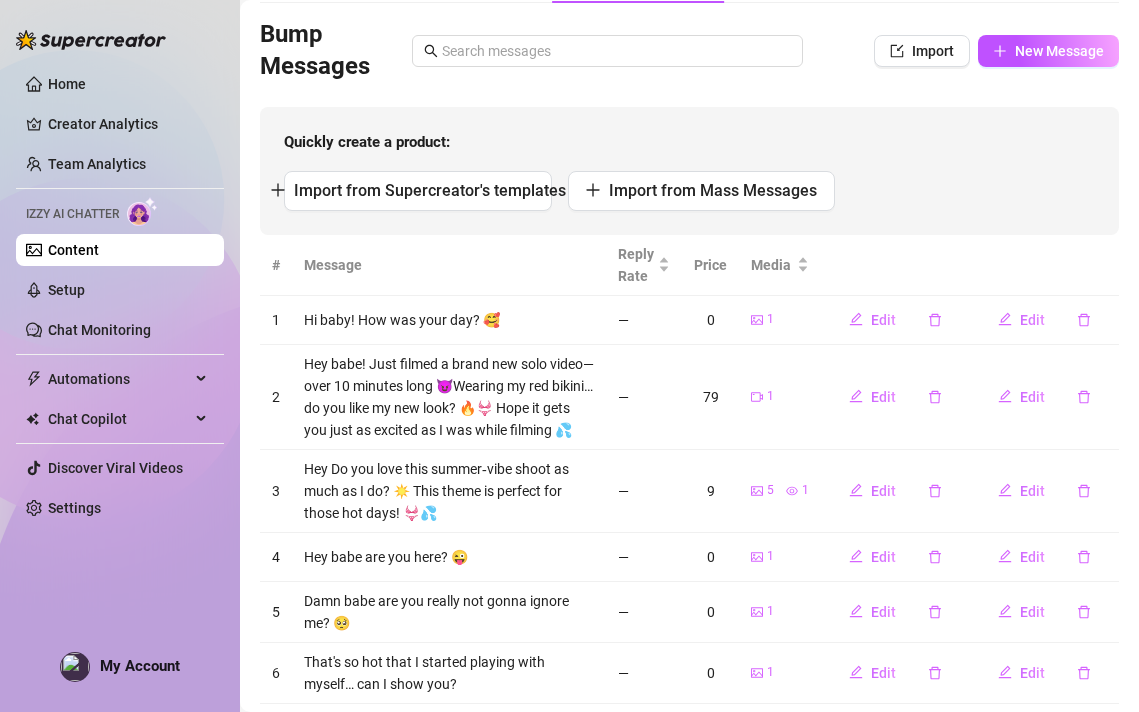 click on "79" at bounding box center (710, 397) 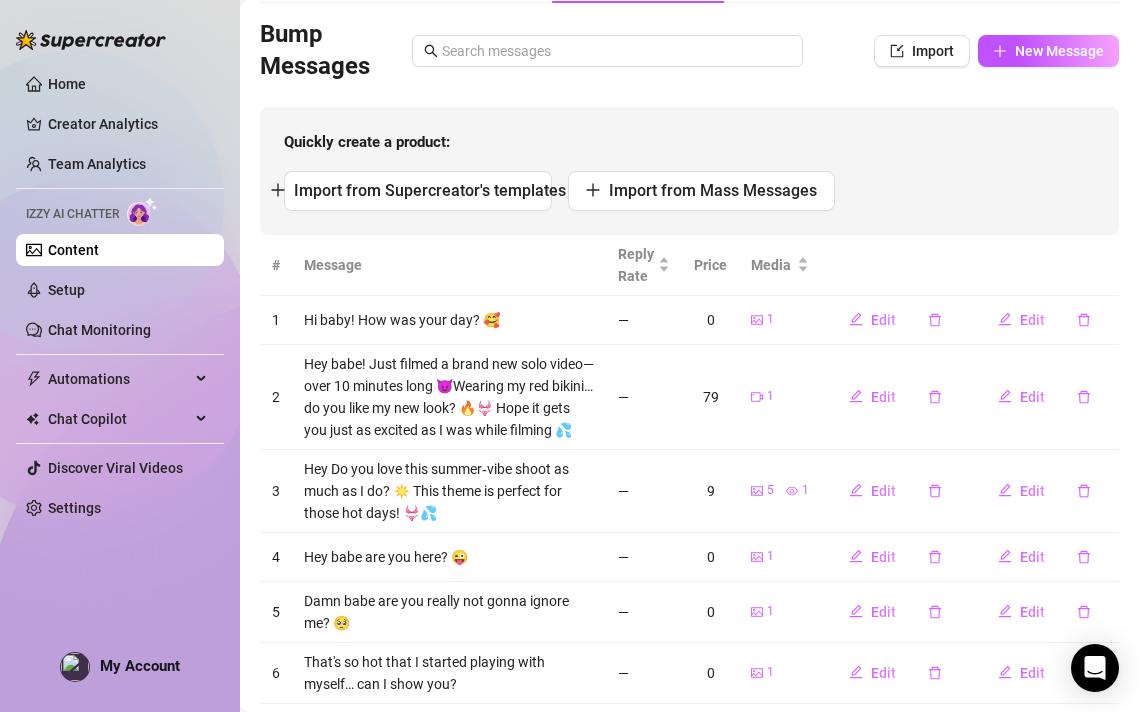 click on "79" at bounding box center (710, 397) 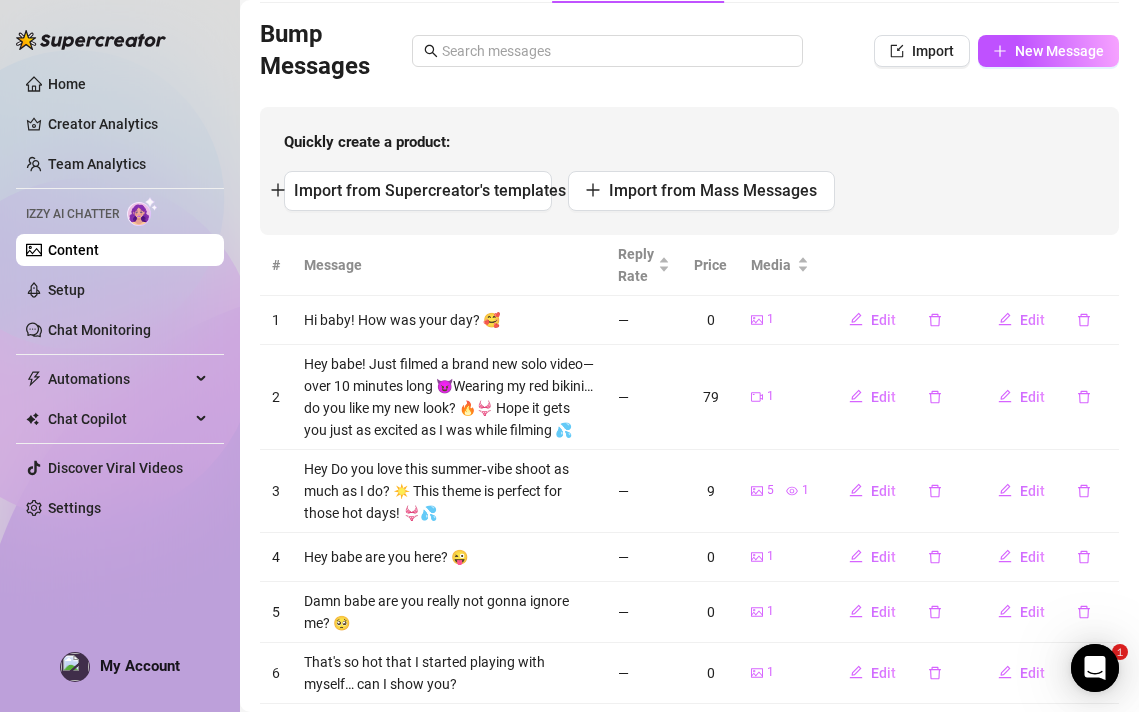 scroll, scrollTop: 0, scrollLeft: 0, axis: both 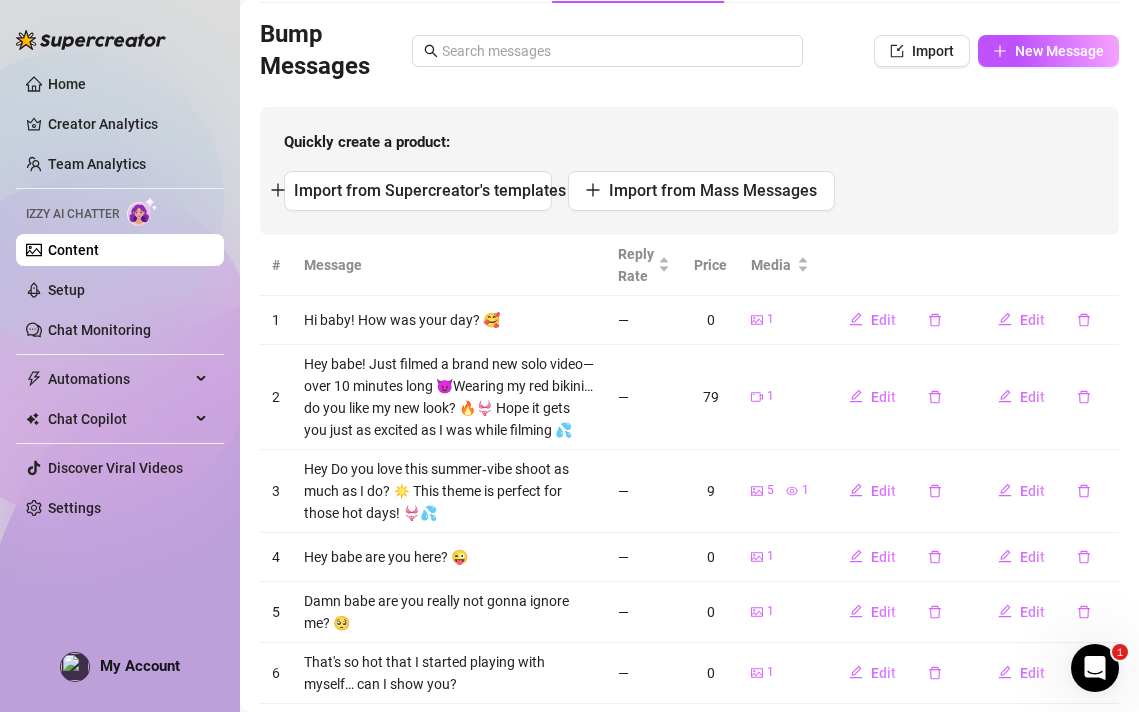 click on "79" at bounding box center [710, 397] 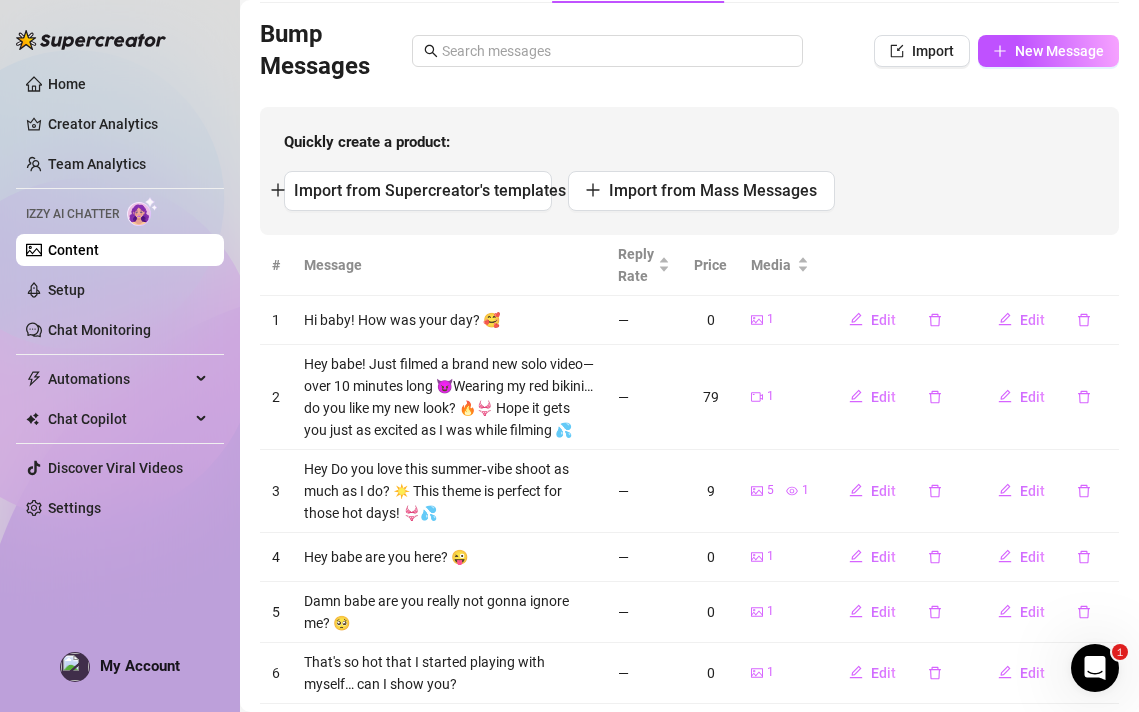 scroll, scrollTop: 0, scrollLeft: 0, axis: both 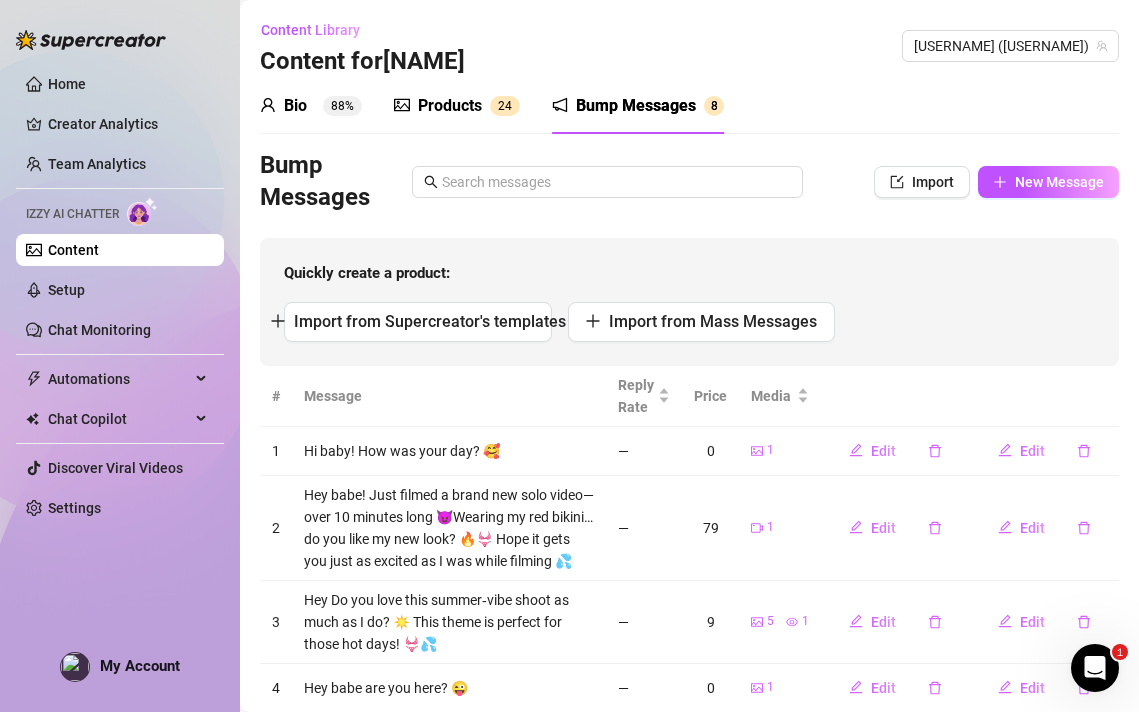 click on "Products 2 4" at bounding box center [457, 106] 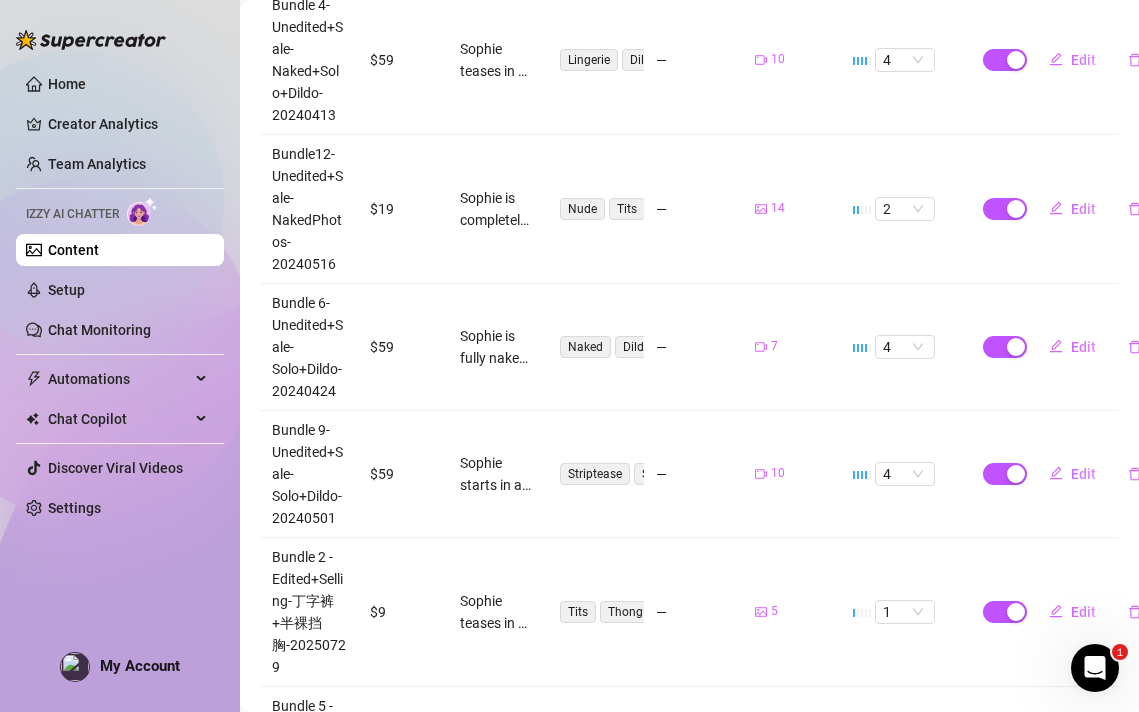 scroll, scrollTop: 847, scrollLeft: 0, axis: vertical 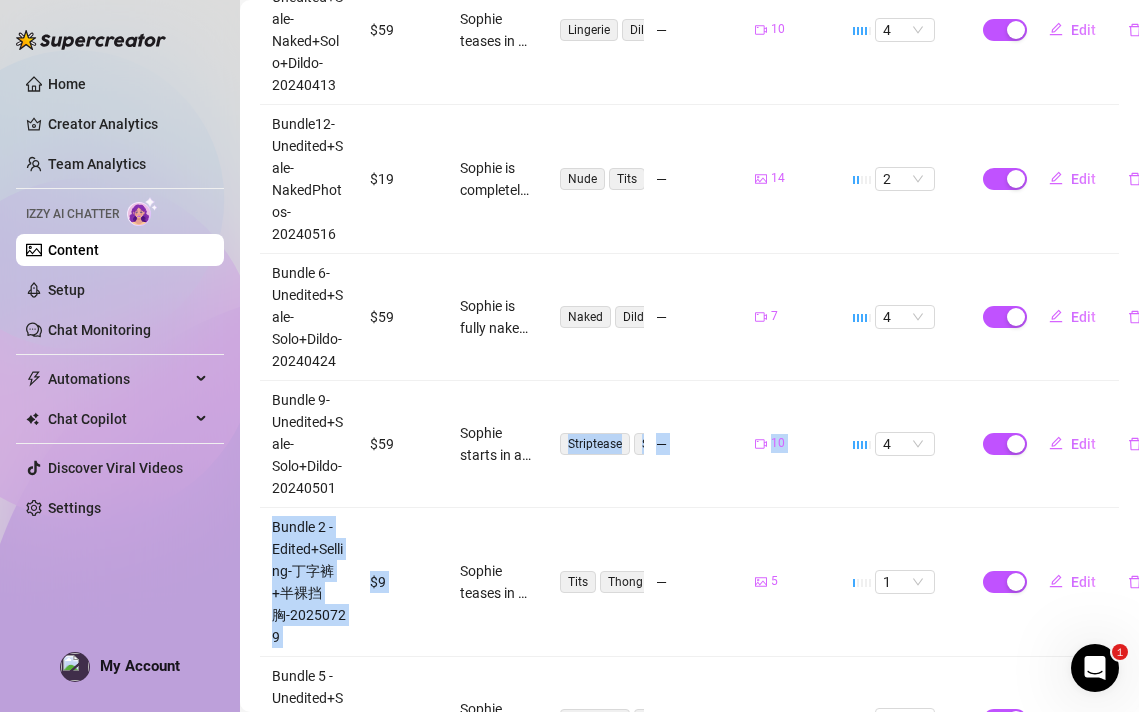 drag, startPoint x: 545, startPoint y: 498, endPoint x: 547, endPoint y: 365, distance: 133.01503 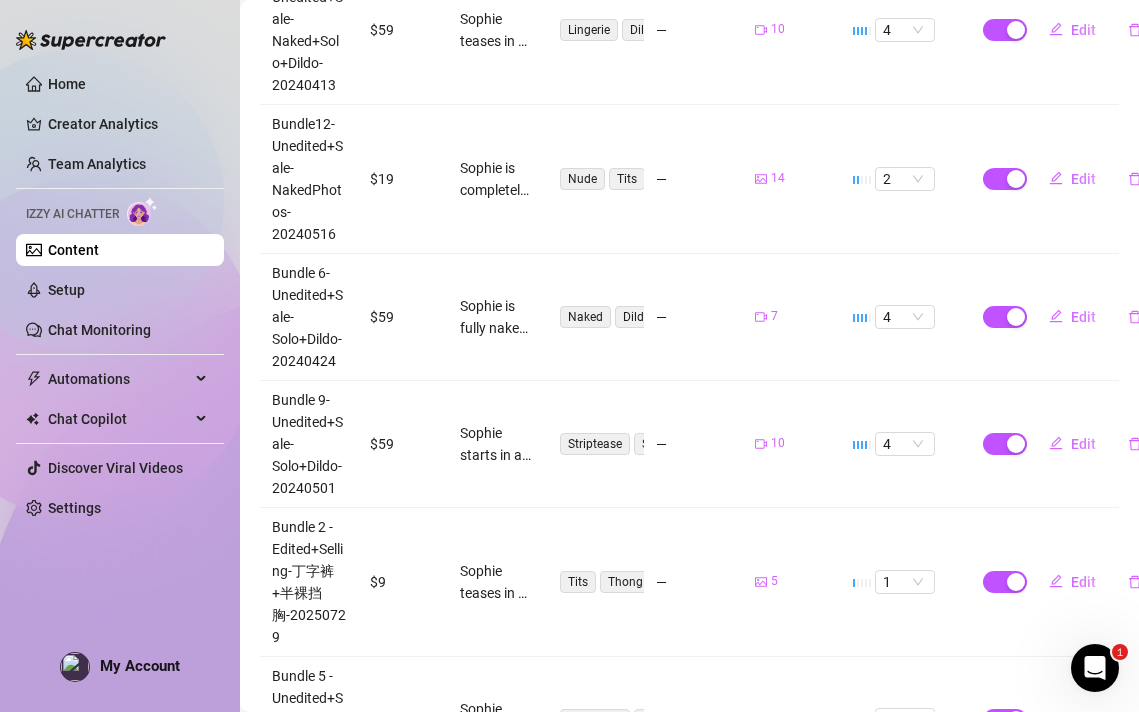 click on "Striptease Solo Dildo Ass Pussy" at bounding box center (595, 444) 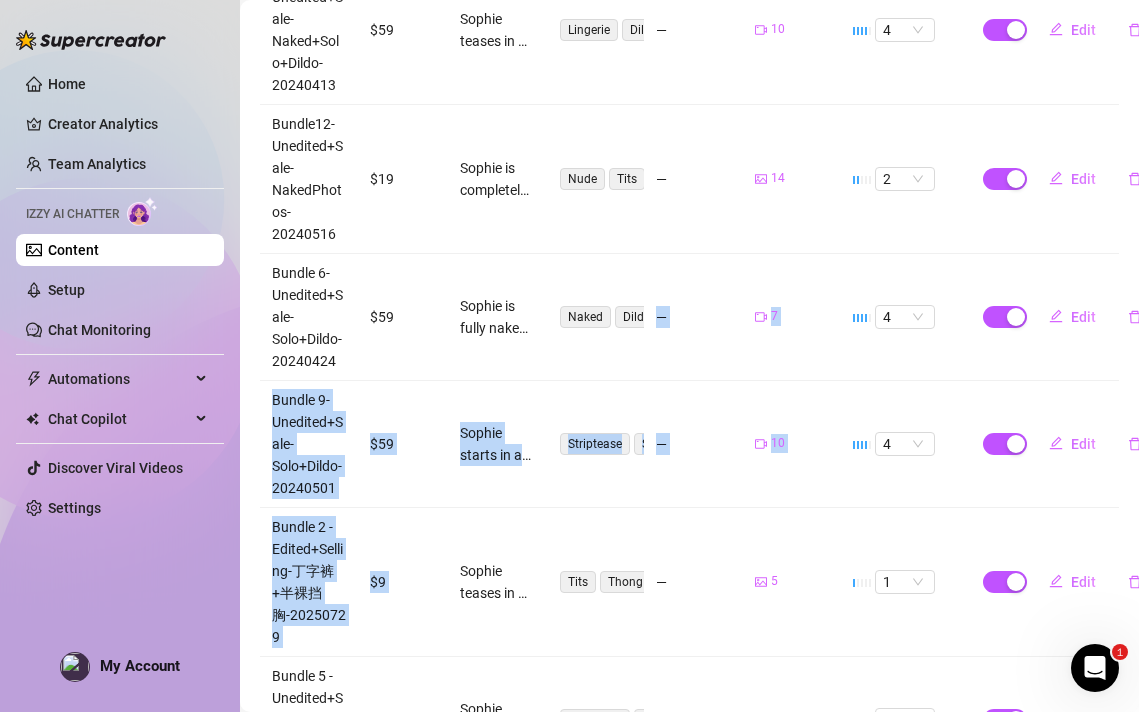 drag, startPoint x: 549, startPoint y: 357, endPoint x: 529, endPoint y: 511, distance: 155.29327 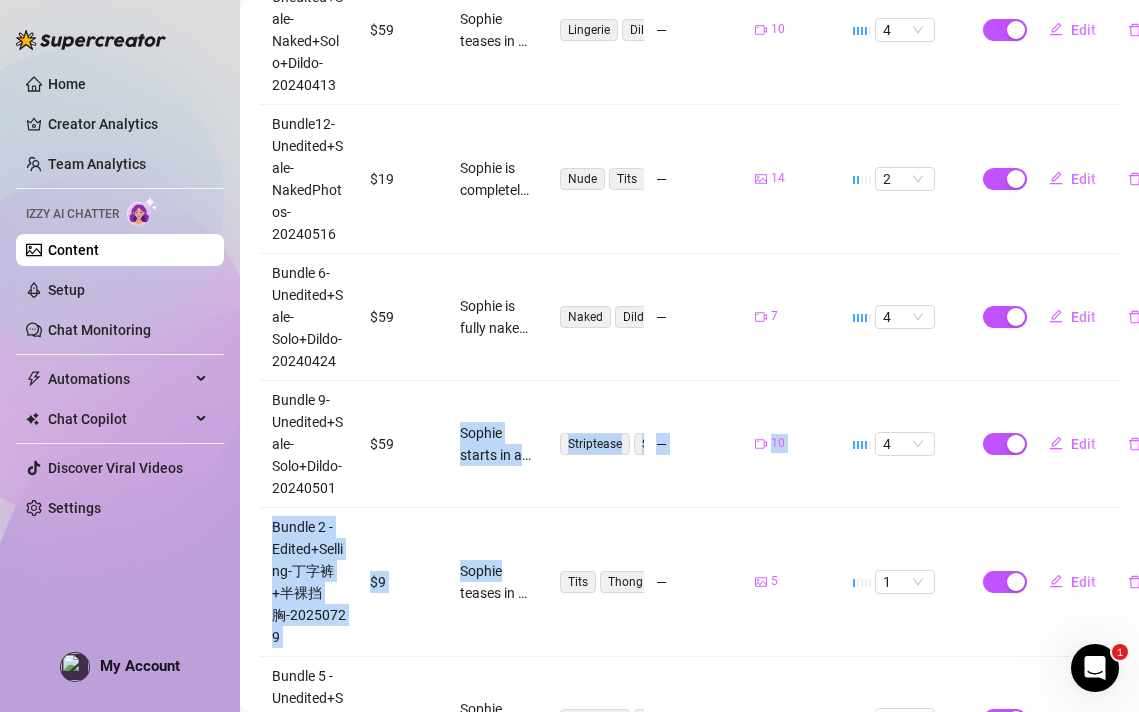 drag, startPoint x: 529, startPoint y: 511, endPoint x: 525, endPoint y: 367, distance: 144.05554 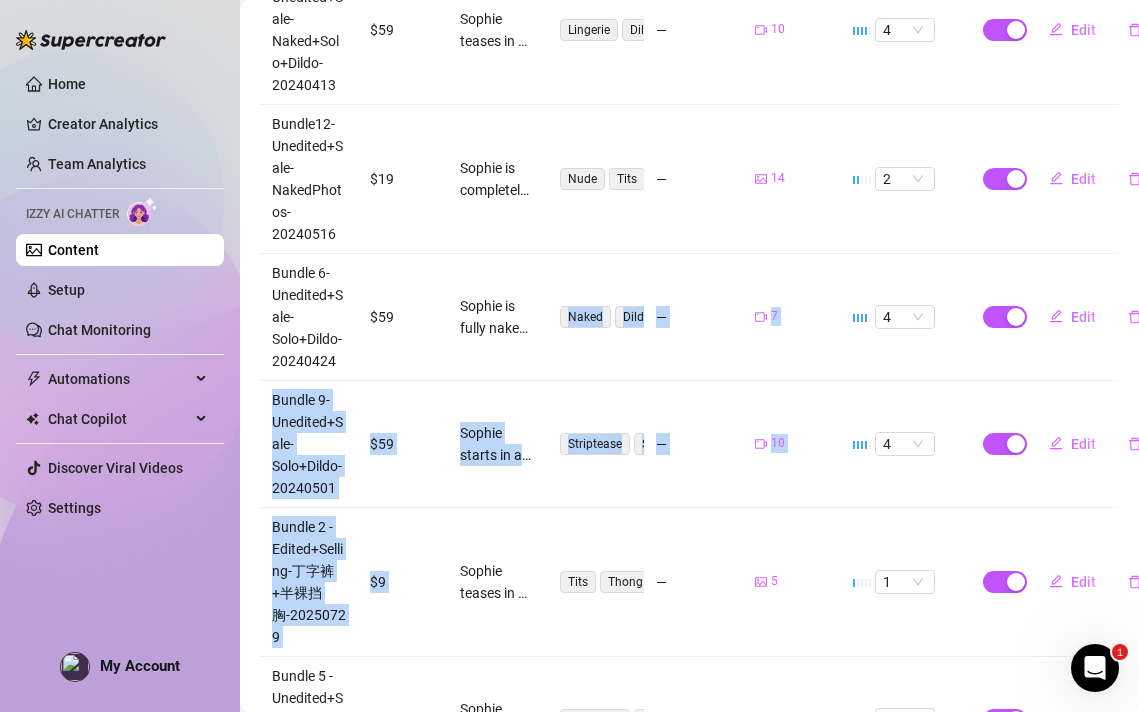 drag, startPoint x: 527, startPoint y: 349, endPoint x: 524, endPoint y: 501, distance: 152.0296 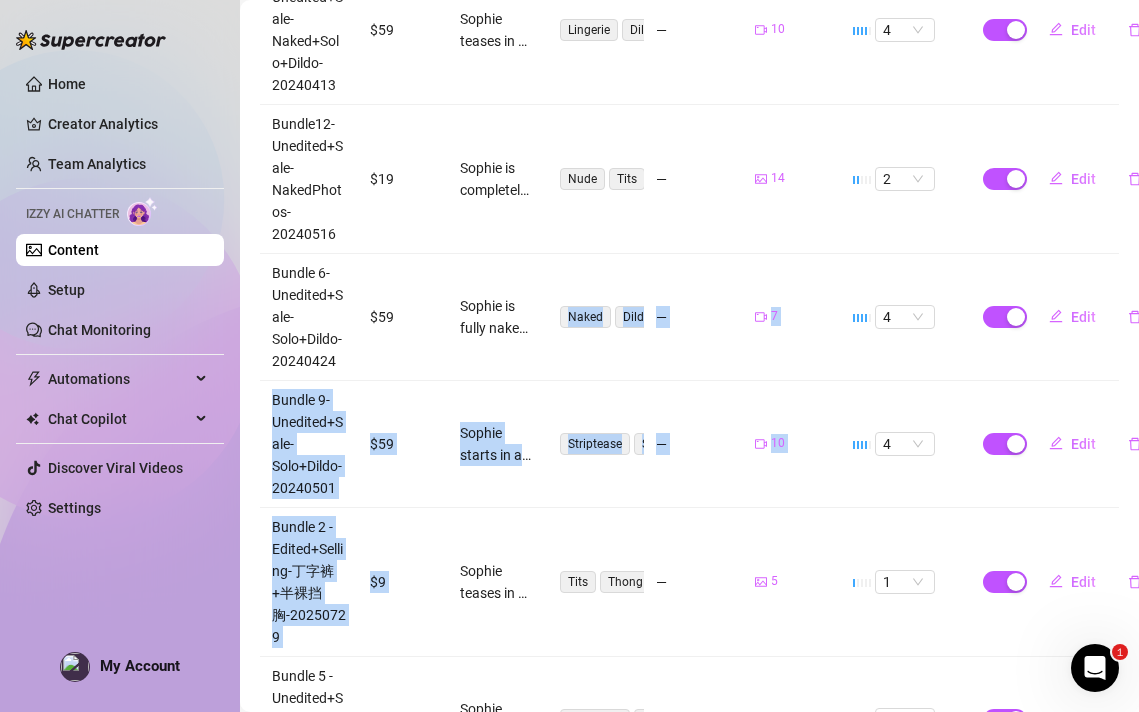 click on "Sophie teases in a barely-there red thong, her busty tits covered only by her hands. Her seductive poses on the bed highlight her curves and tattoos, with her nipples just out of sight. The intimate bedroom setting adds to the allure, making it a must-see for fans of tantalizing tease shots." at bounding box center (497, 582) 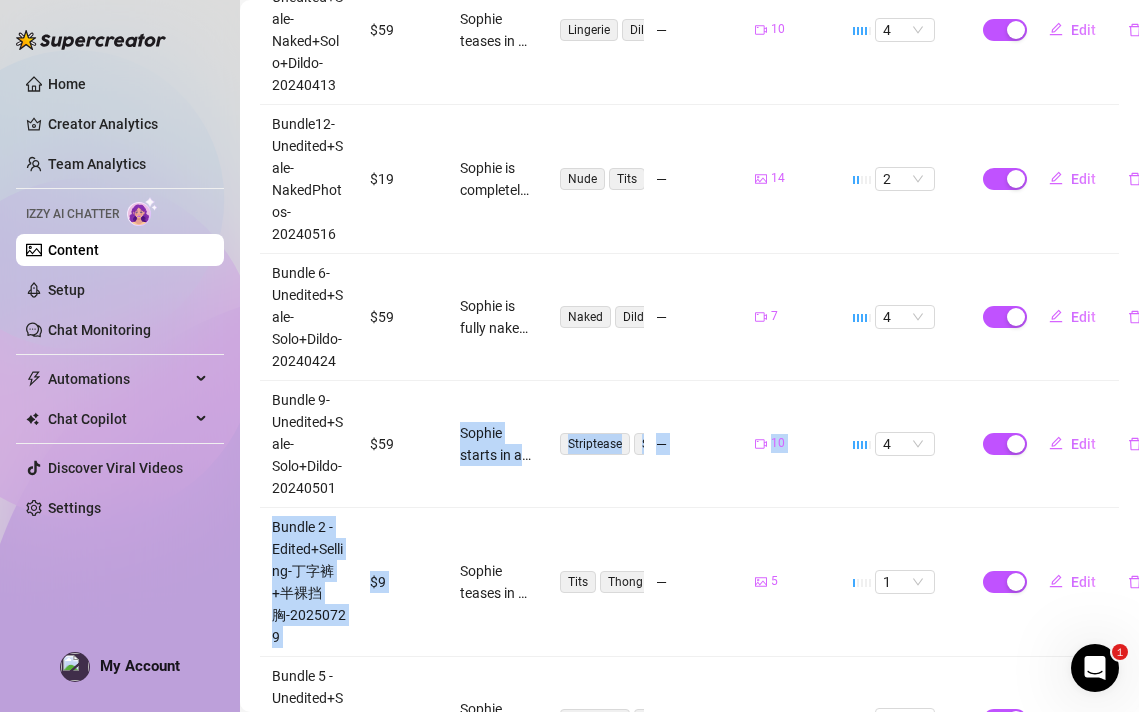 drag, startPoint x: 517, startPoint y: 505, endPoint x: 515, endPoint y: 363, distance: 142.01408 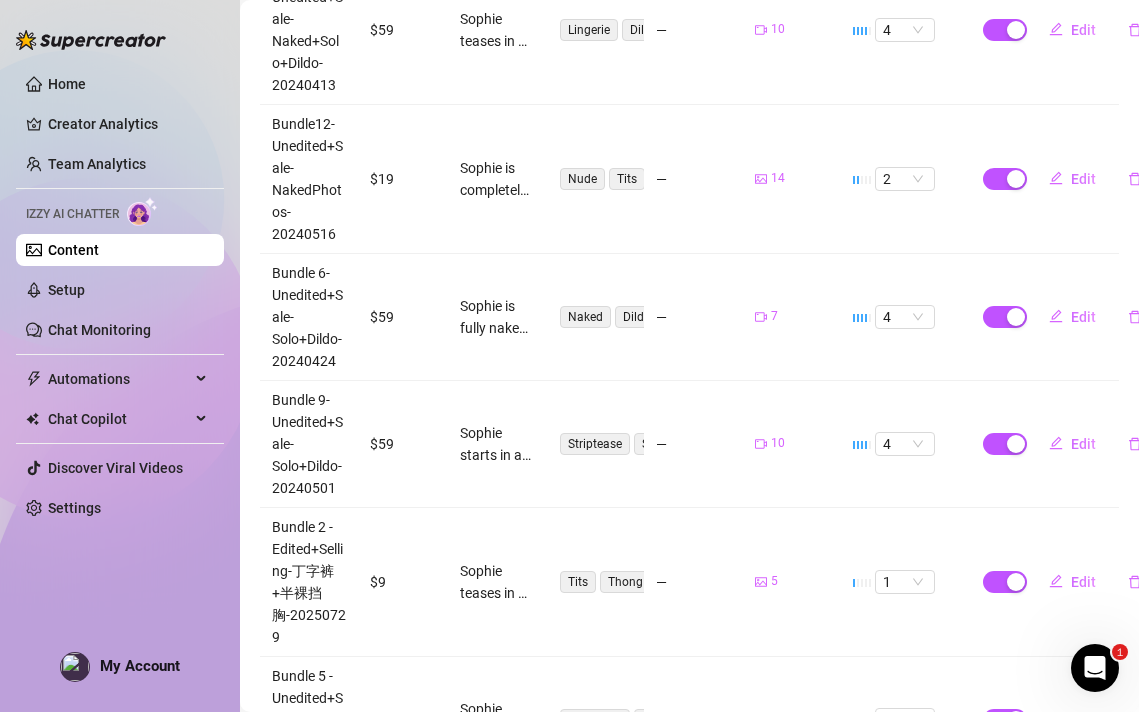 click on "Sophie teases in a barely-there red thong, her busty tits covered only by her hands. Her seductive poses on the bed highlight her curves and tattoos, with her nipples just out of sight. The intimate bedroom setting adds to the allure, making it a must-see for fans of tantalizing tease shots." at bounding box center [497, 582] 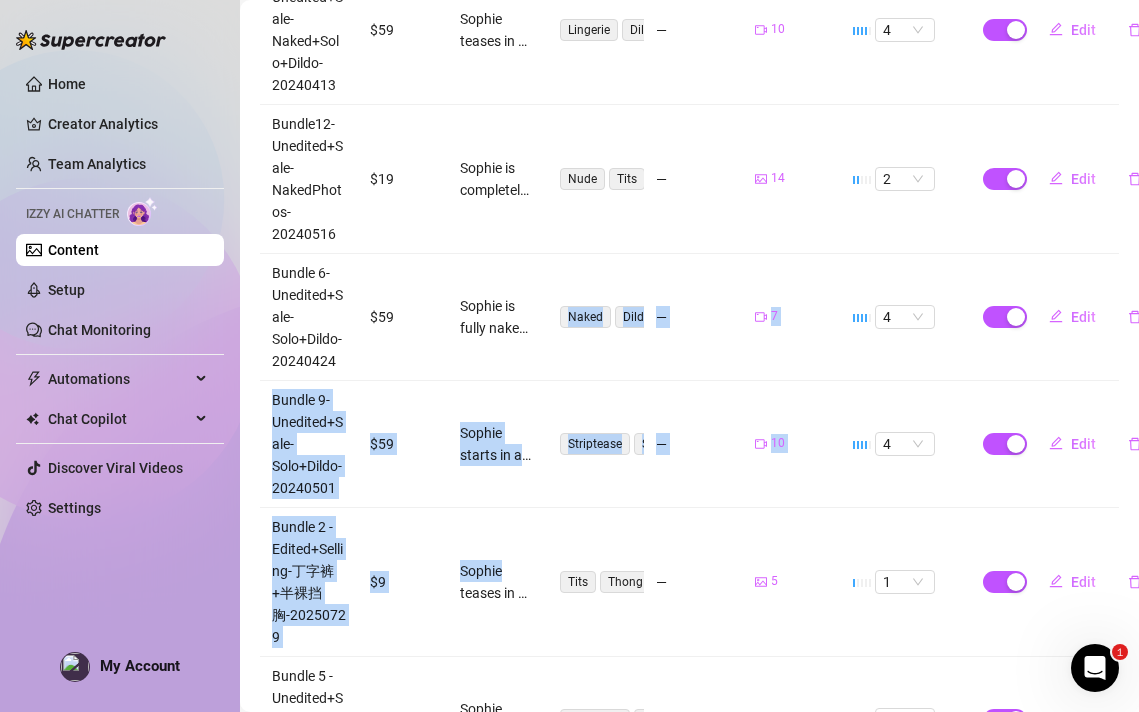 drag, startPoint x: 524, startPoint y: 526, endPoint x: 523, endPoint y: 357, distance: 169.00296 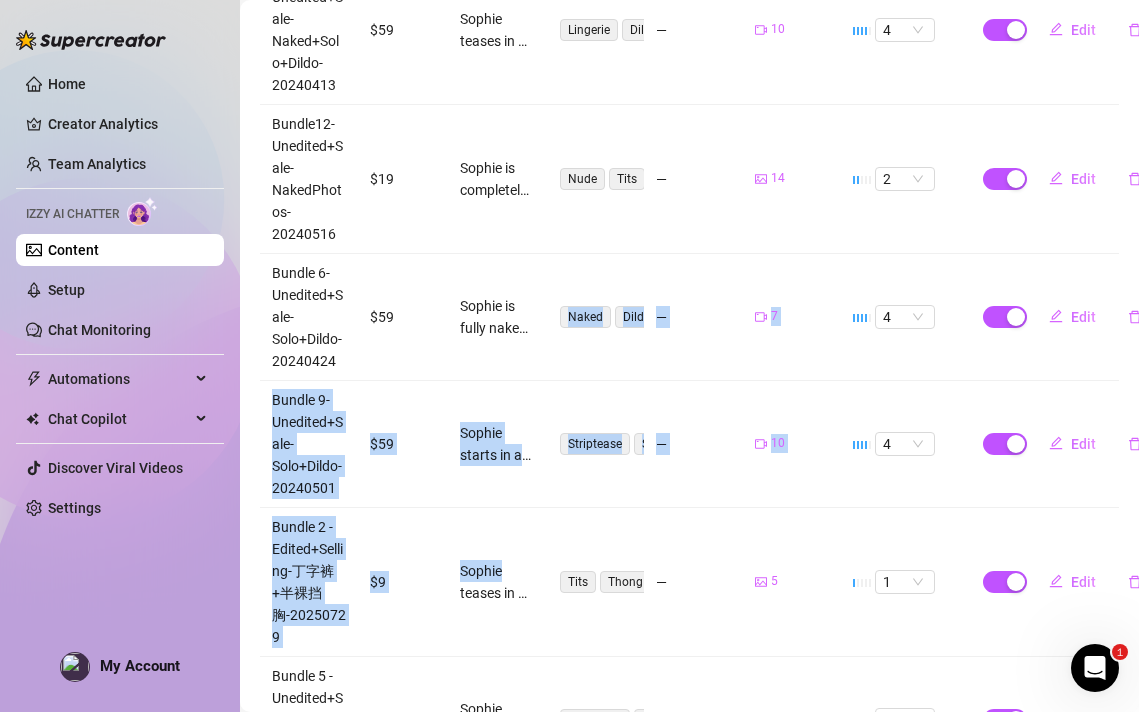 click on "Sophie is fully naked, showing off her perky tits and smooth skin. She uses a flesh-colored dildo, teasing her pussy and ass in various positions. Her body is on full display, with close-ups of her spread pussy and tight butthole, giving an intimate and raw experience." at bounding box center [497, 317] 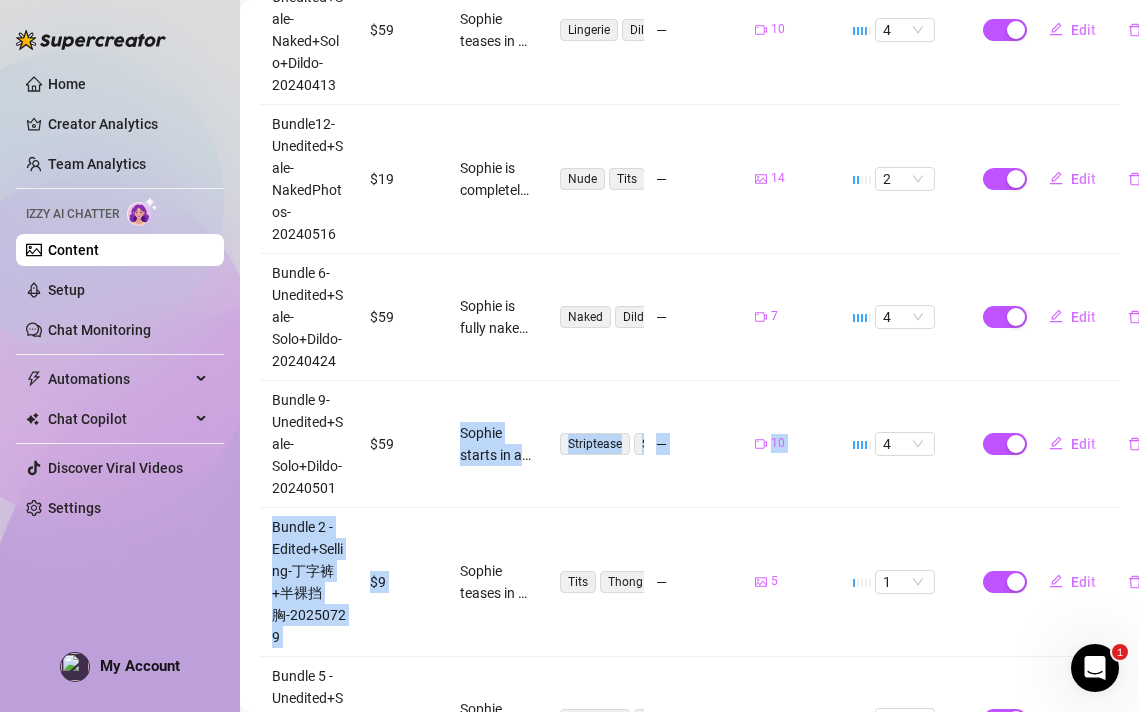 drag, startPoint x: 523, startPoint y: 372, endPoint x: 518, endPoint y: 534, distance: 162.07715 